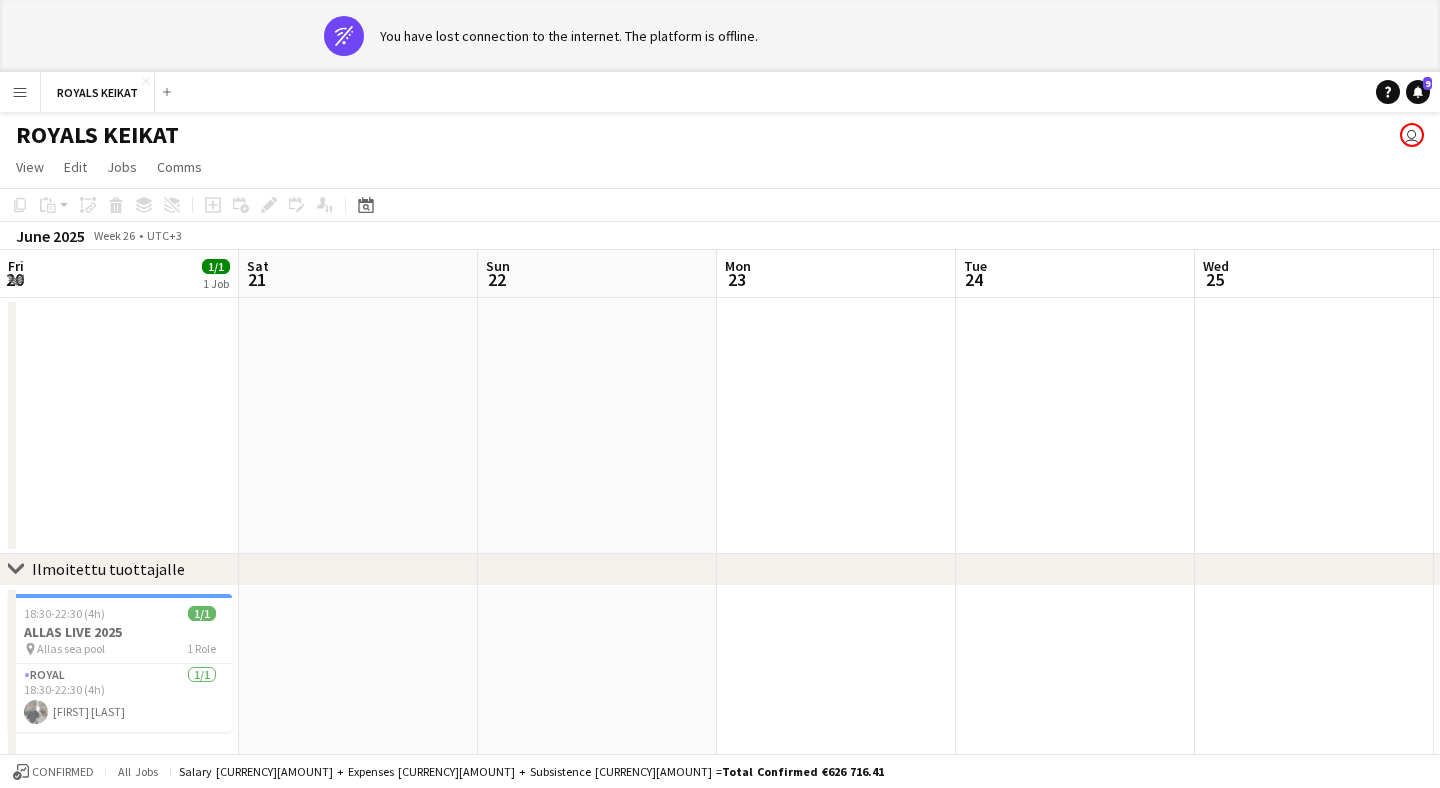 scroll, scrollTop: 0, scrollLeft: 0, axis: both 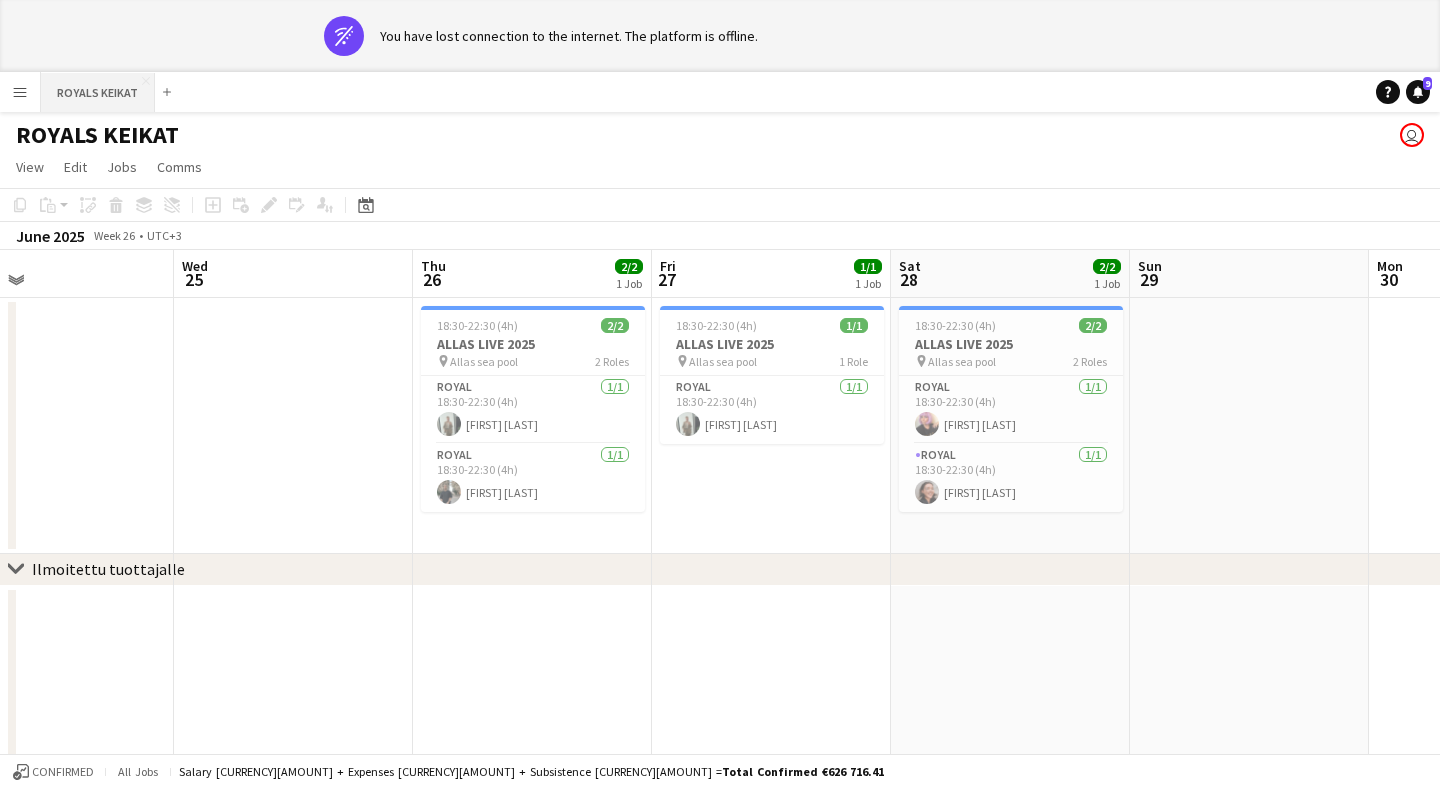 click on "ROYALS KEIKAT
Close" at bounding box center [98, 92] 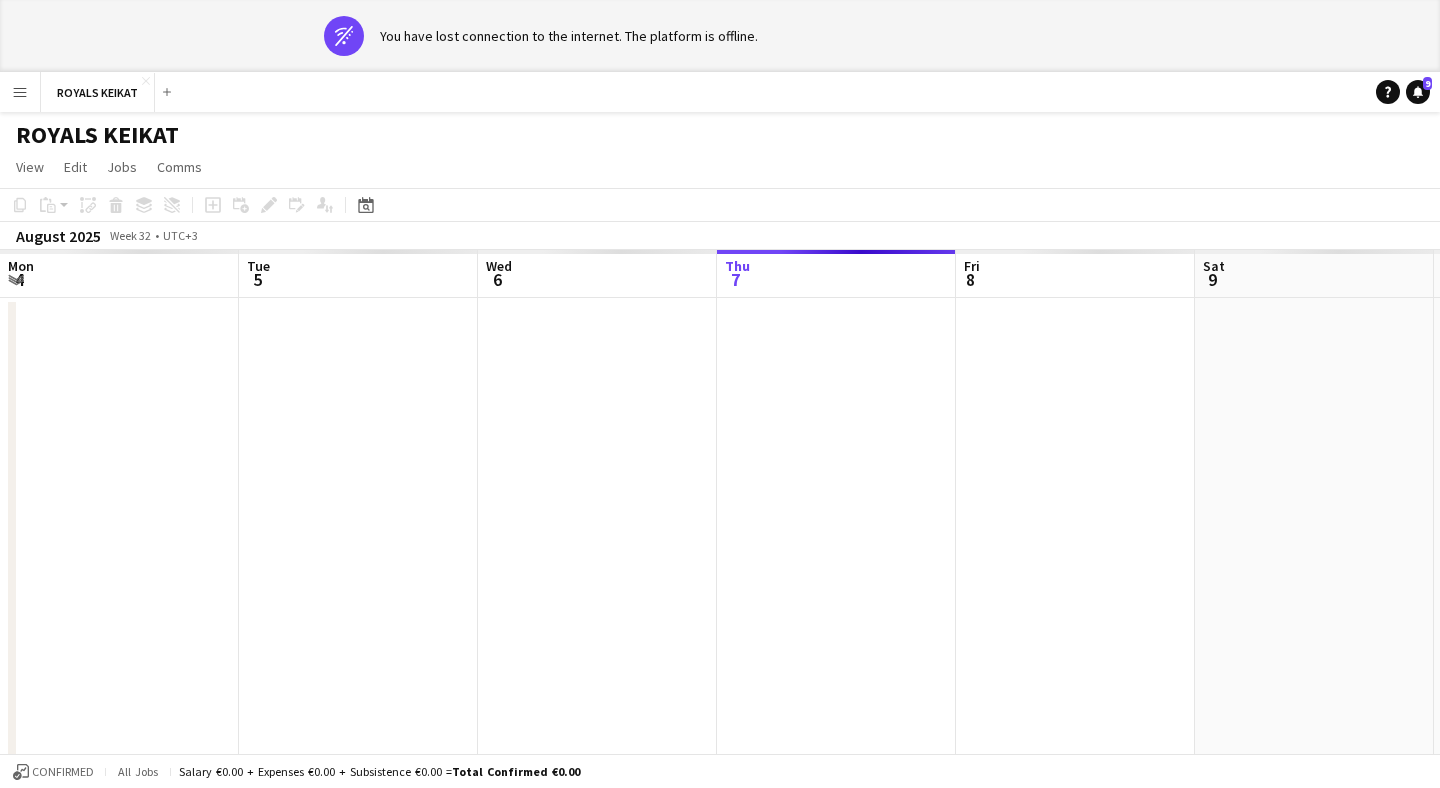 scroll, scrollTop: 0, scrollLeft: 478, axis: horizontal 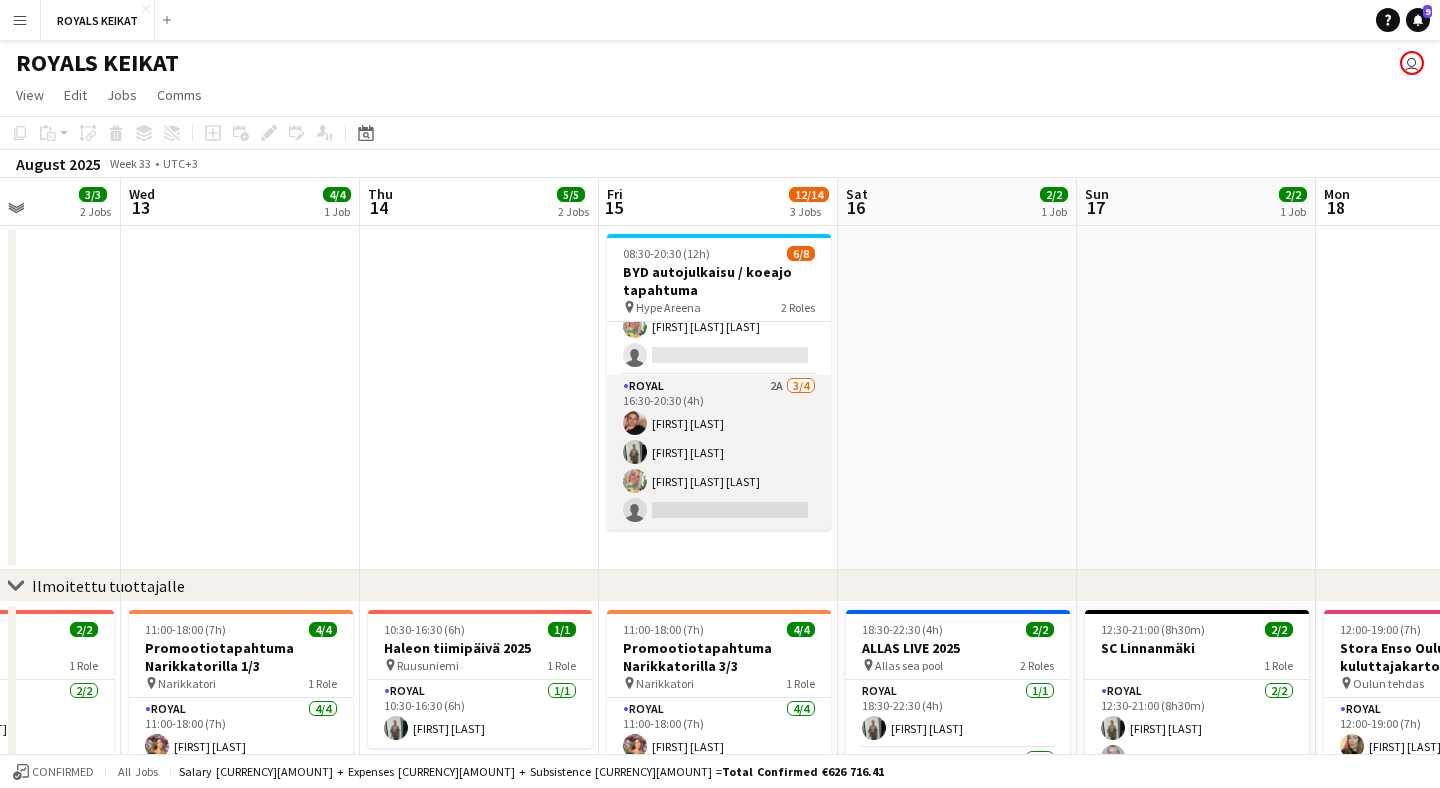 click on "Royal   2A   3/4   [TIME]-[TIME] ([DURATION])
[FIRST] [LAST] [FIRST] [LAST] [FIRST] [LAST]
single-neutral-actions" at bounding box center [719, 452] 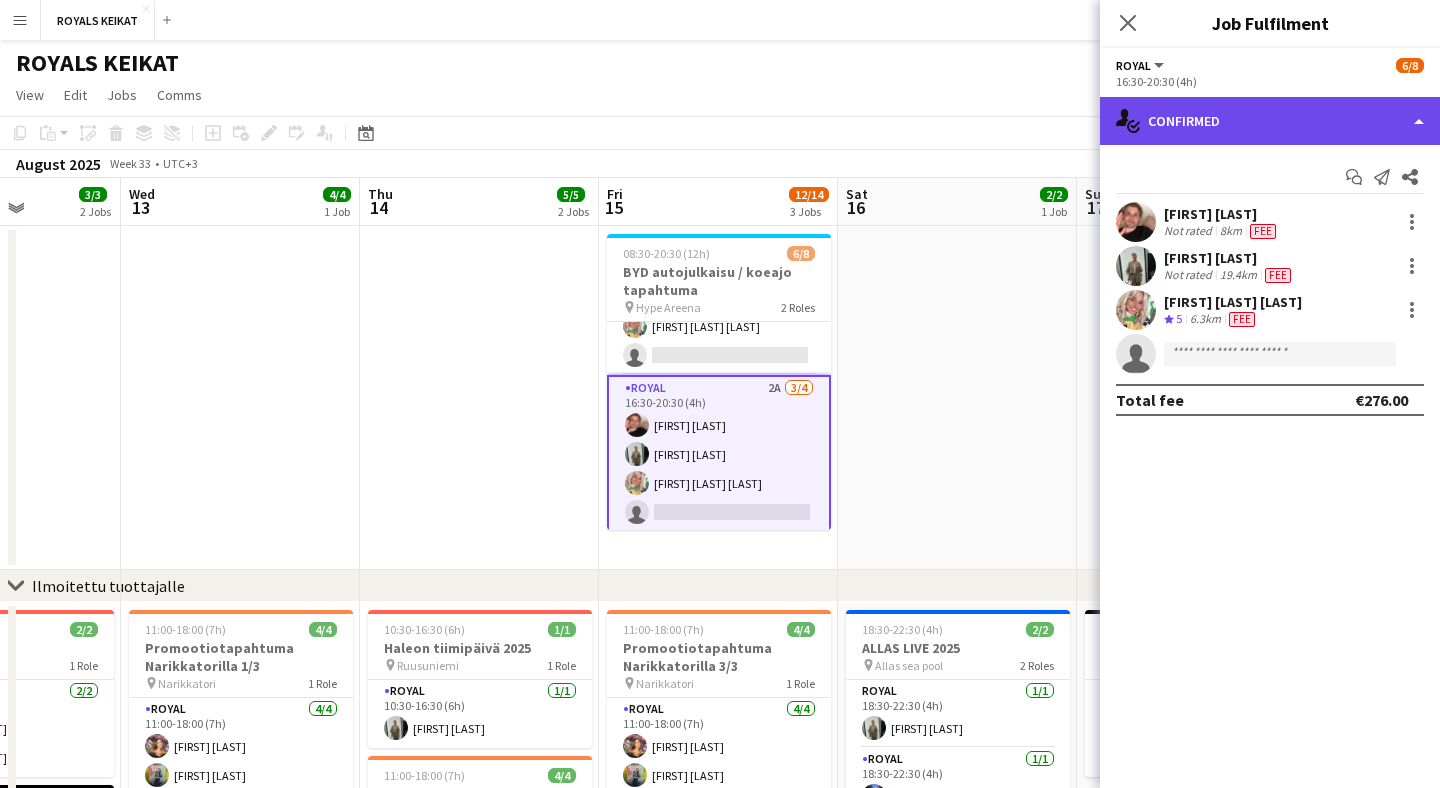 click on "single-neutral-actions-check-2
Confirmed" 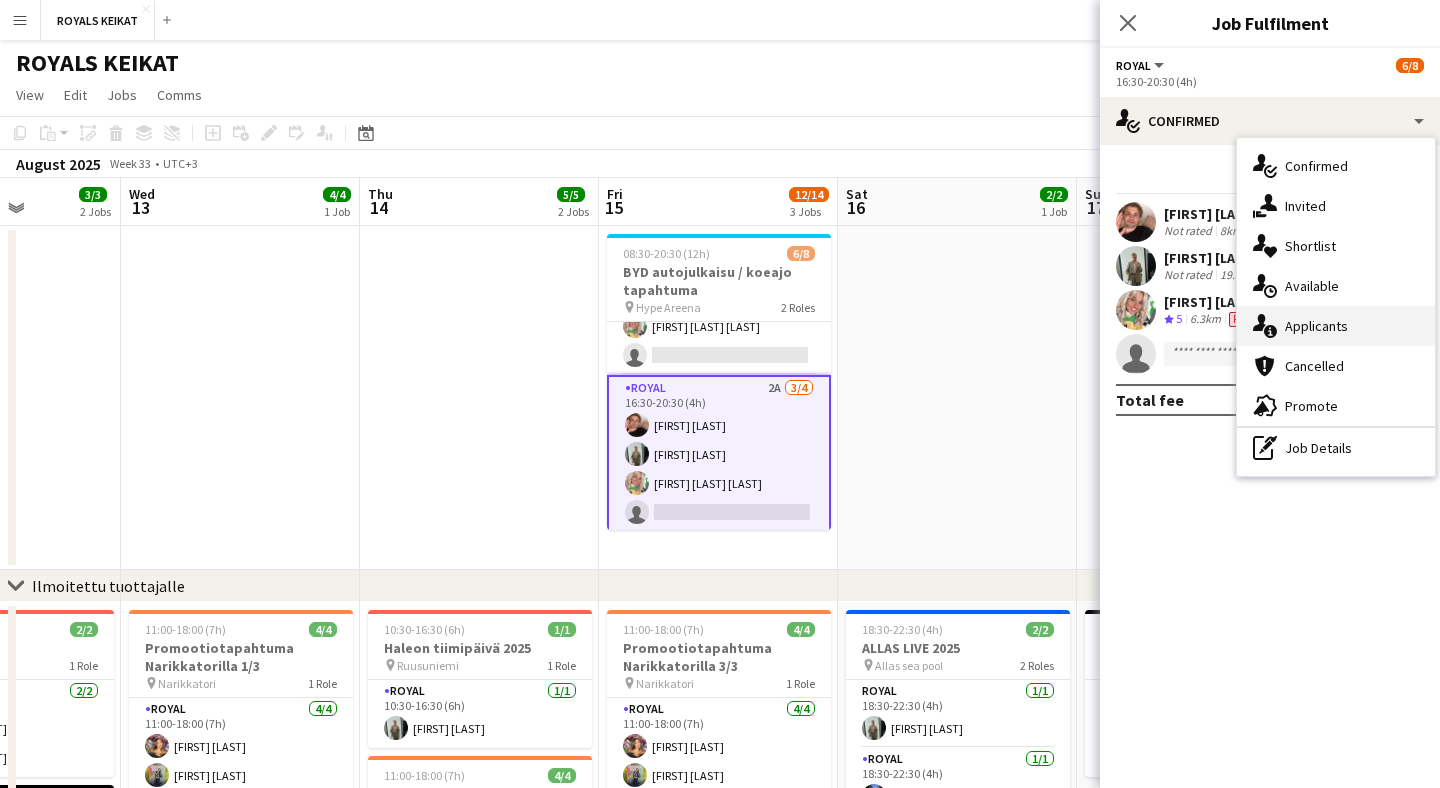 click on "single-neutral-actions-information
Applicants" at bounding box center (1336, 326) 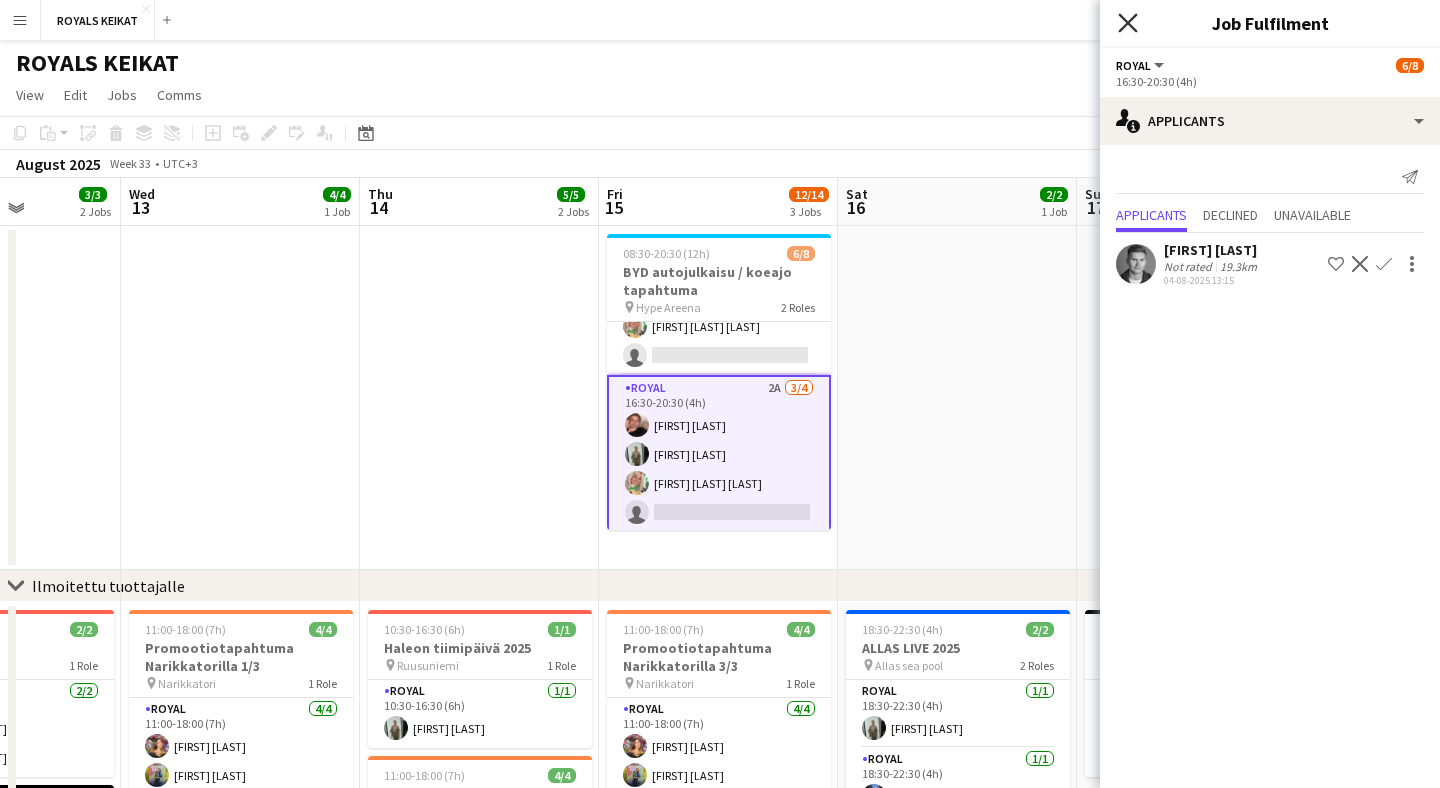 click on "Close pop-in" 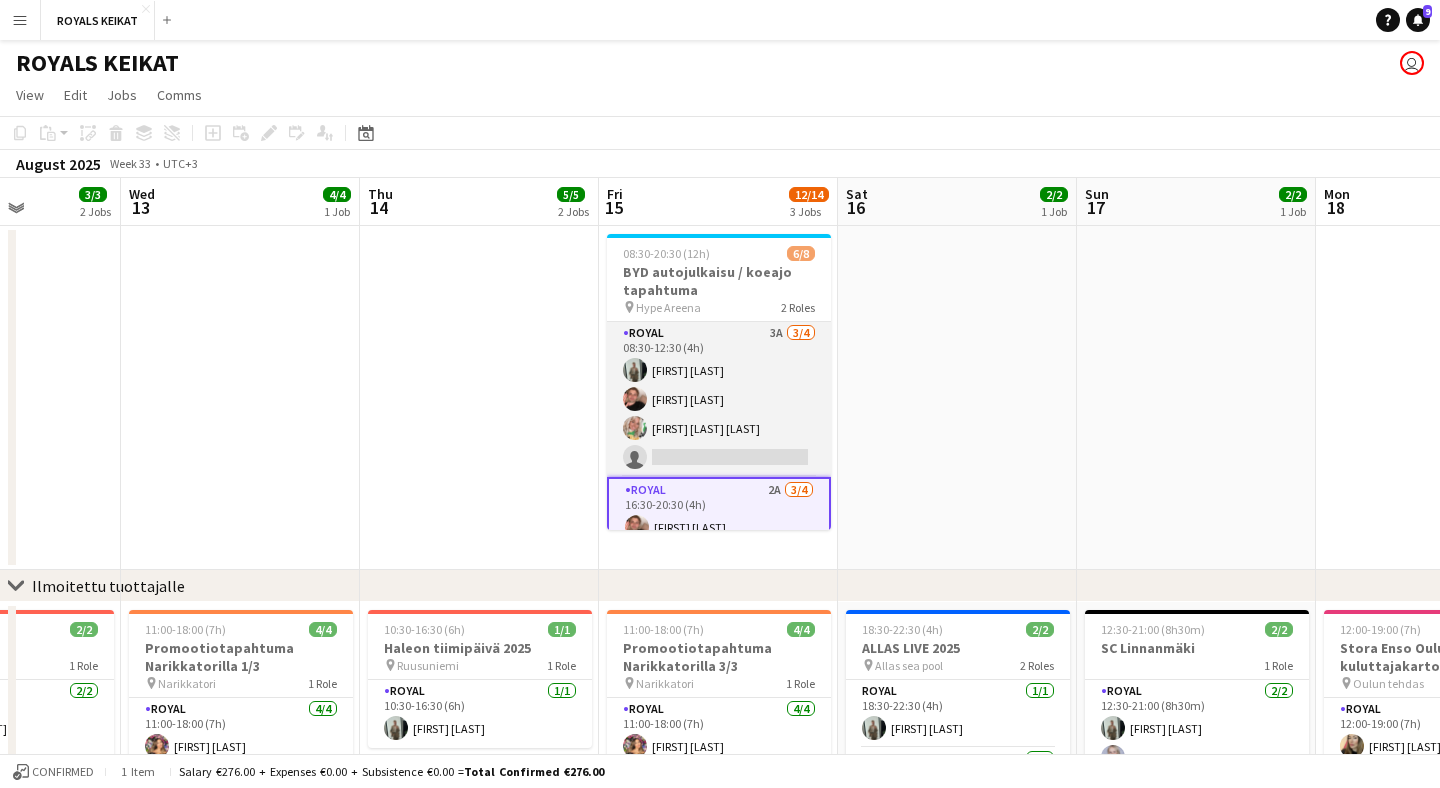 scroll, scrollTop: 0, scrollLeft: 0, axis: both 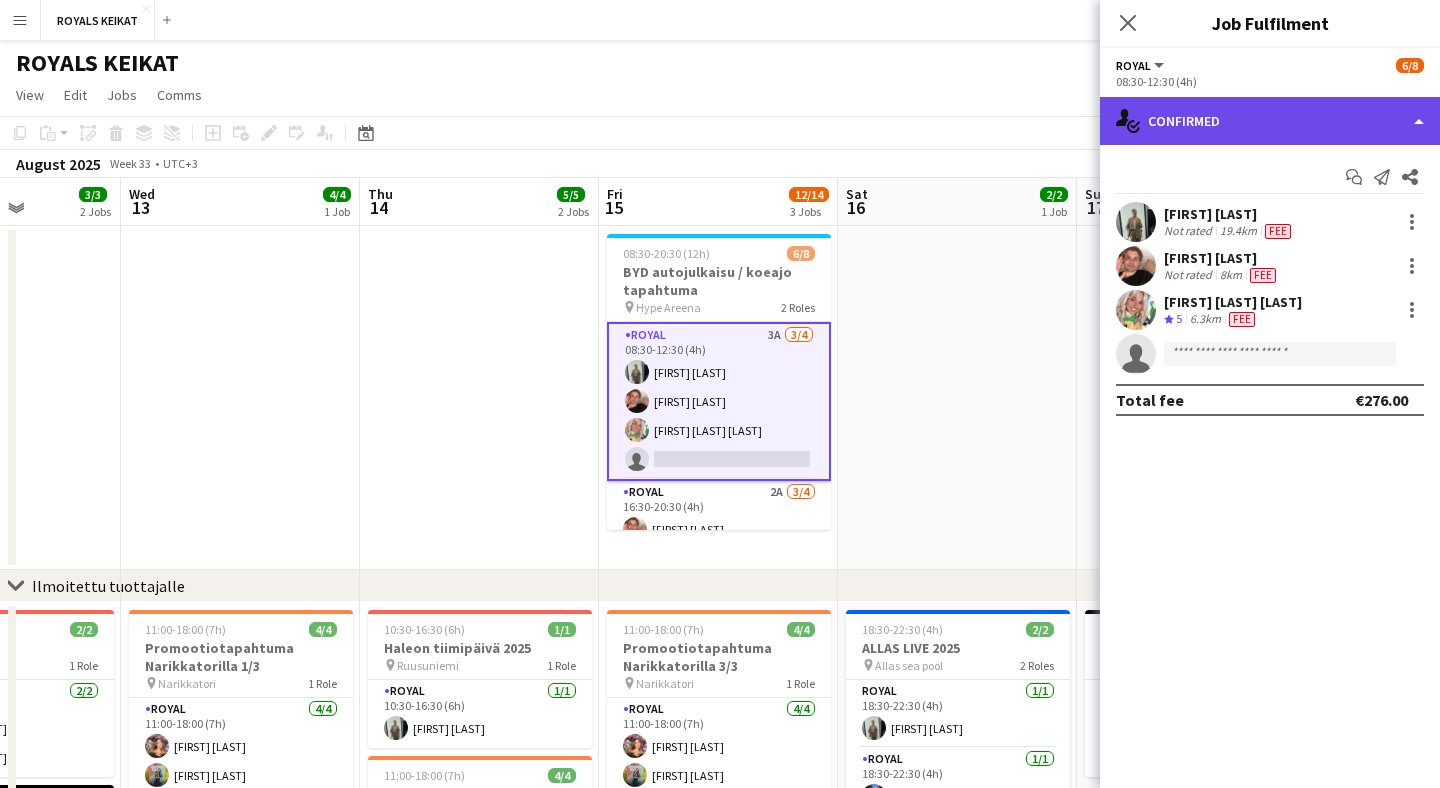 click on "single-neutral-actions-check-2
Confirmed" 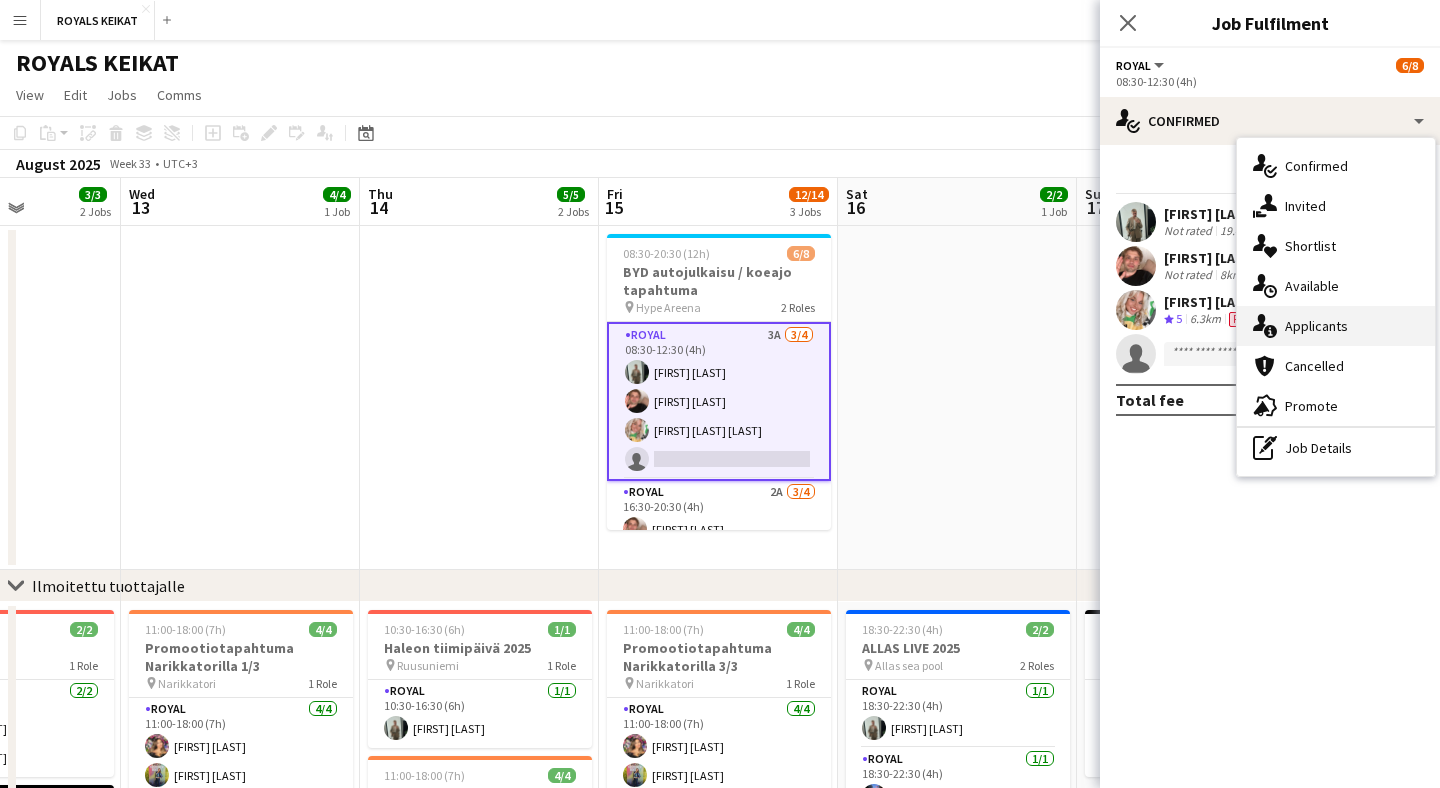click on "single-neutral-actions-information
Applicants" at bounding box center (1336, 326) 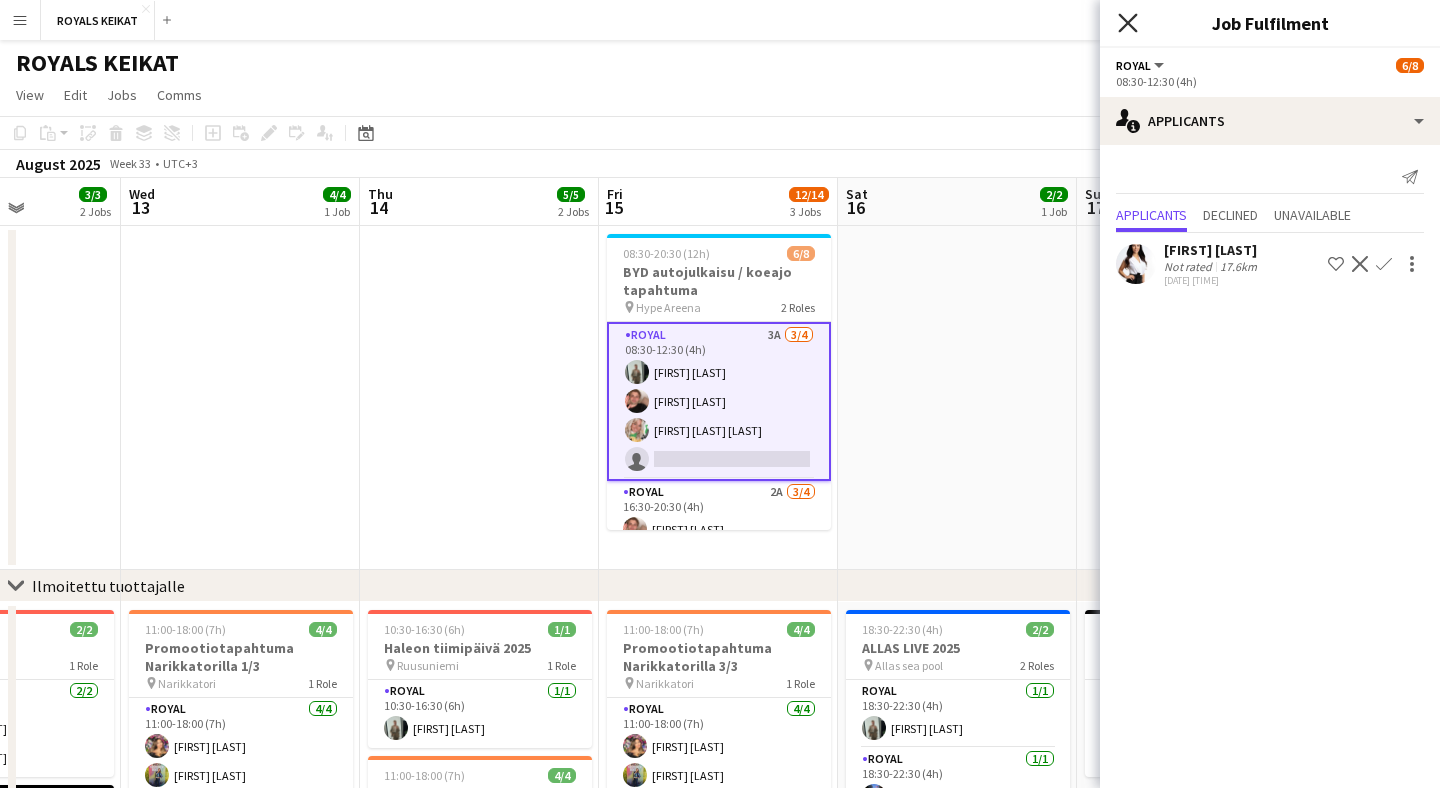click on "Close pop-in" 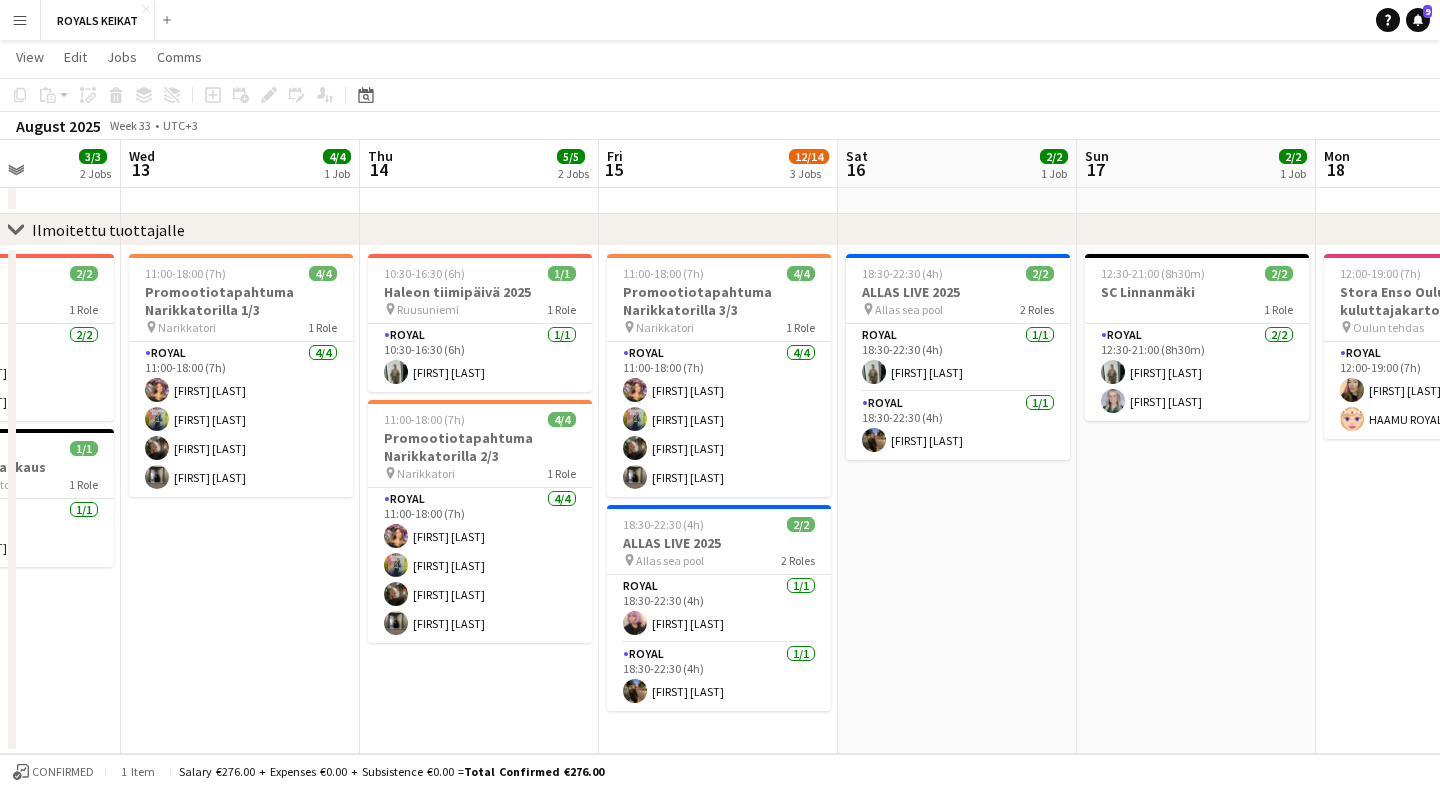 scroll, scrollTop: 354, scrollLeft: 0, axis: vertical 